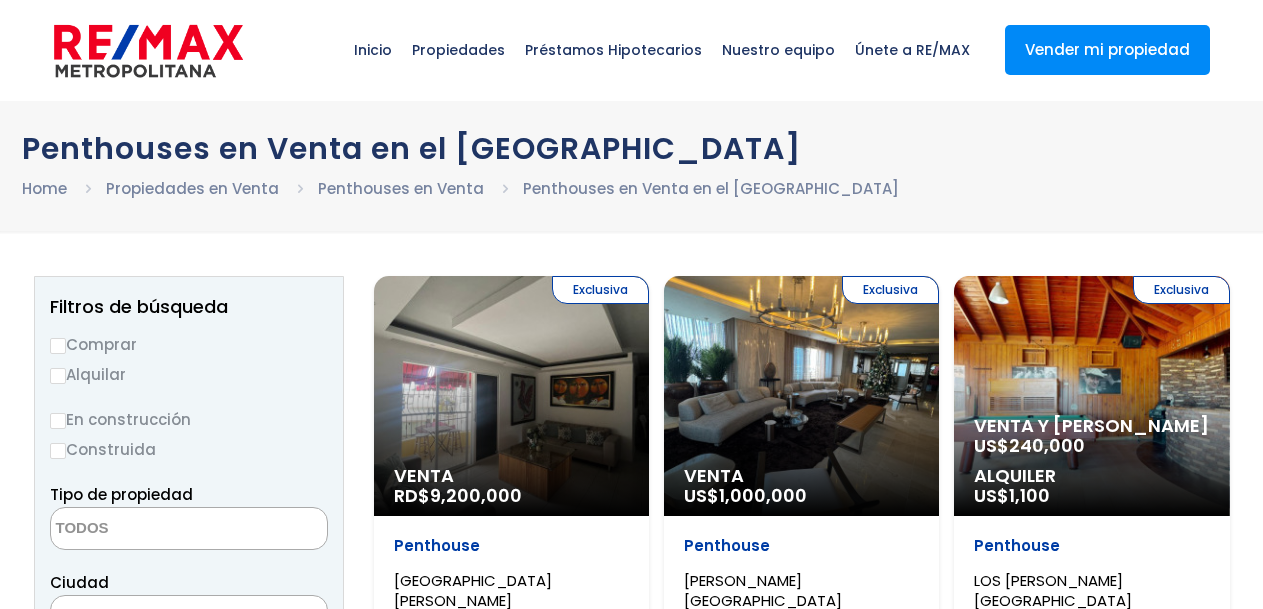 select 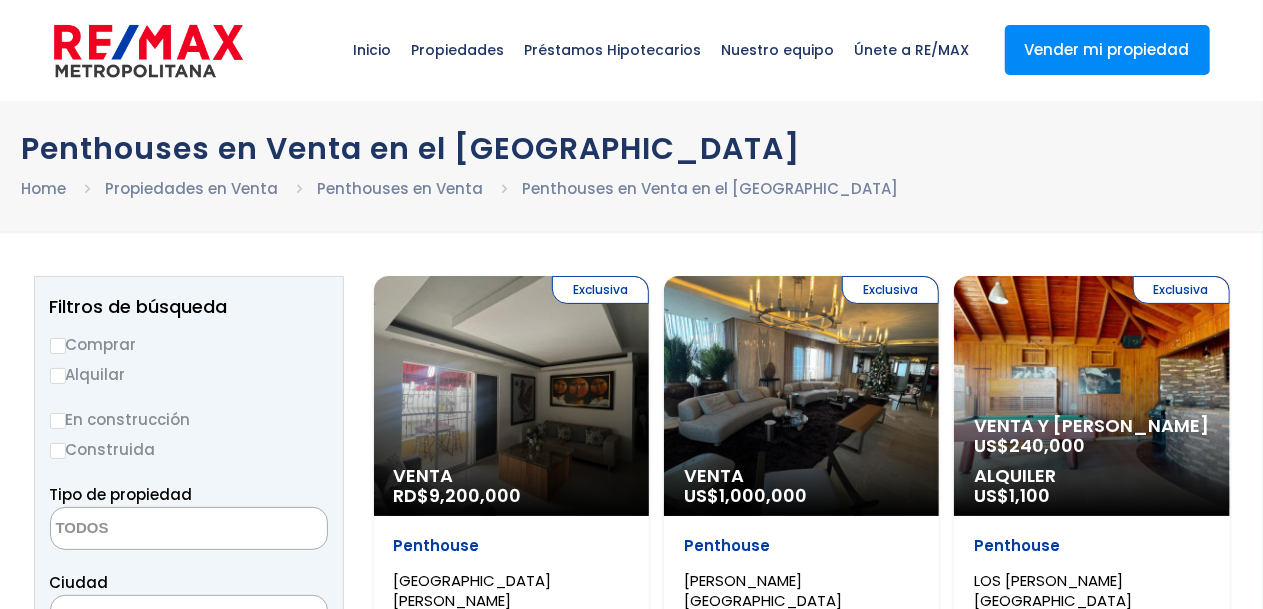scroll, scrollTop: 0, scrollLeft: 0, axis: both 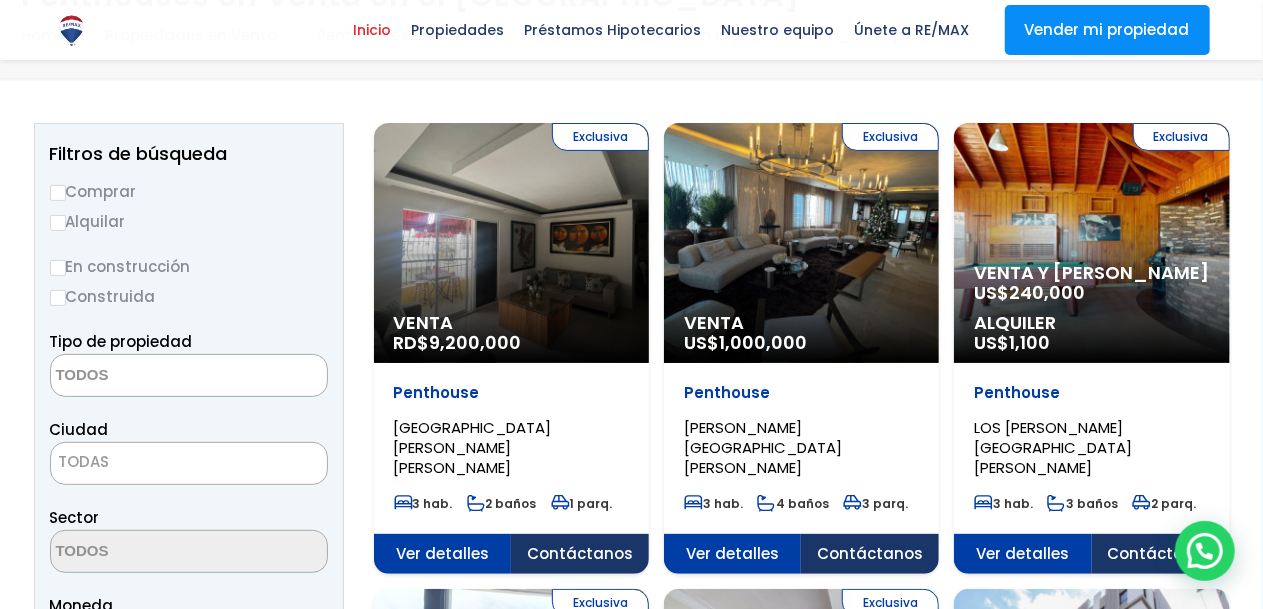 click on "Inicio" at bounding box center (373, 30) 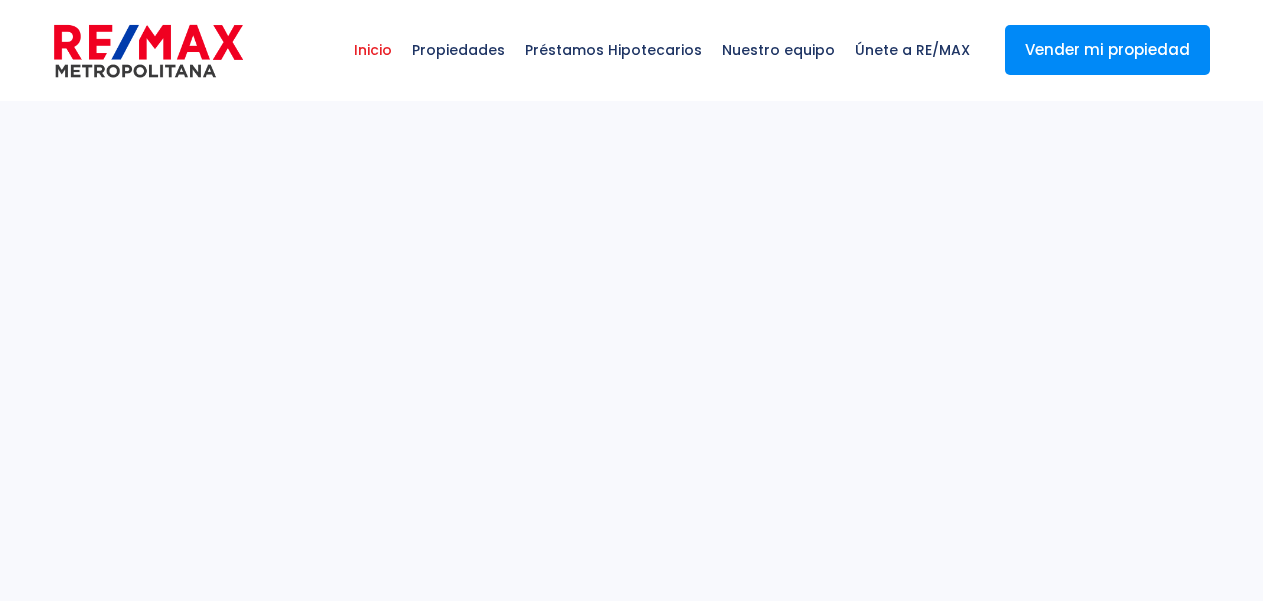 select 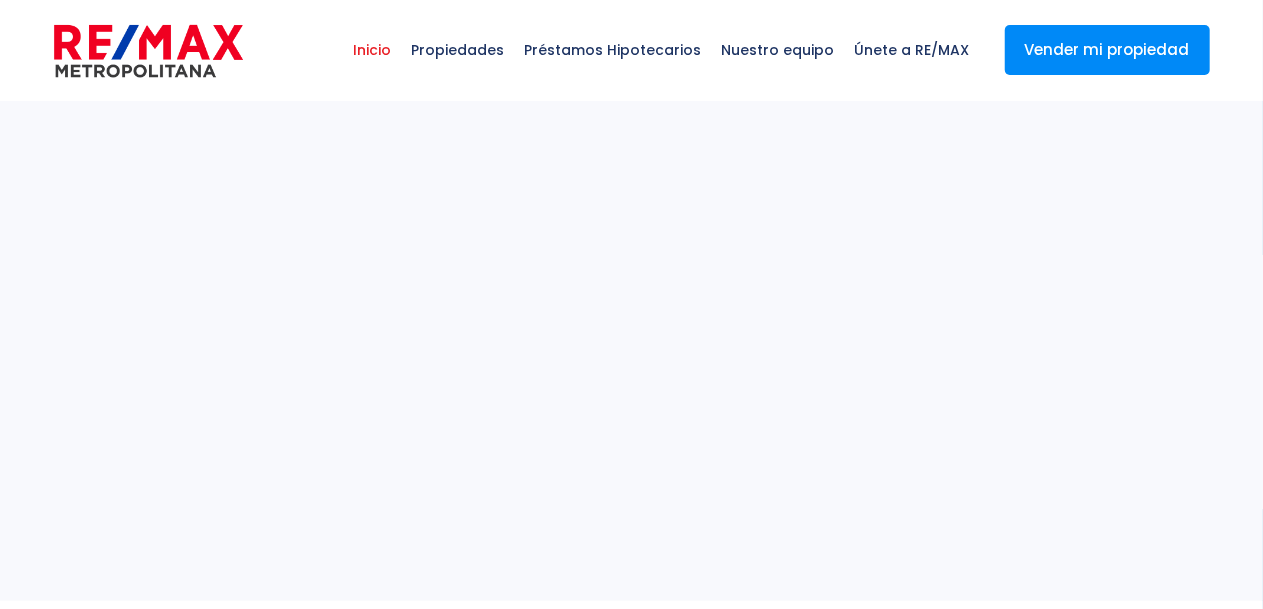 scroll, scrollTop: 0, scrollLeft: 0, axis: both 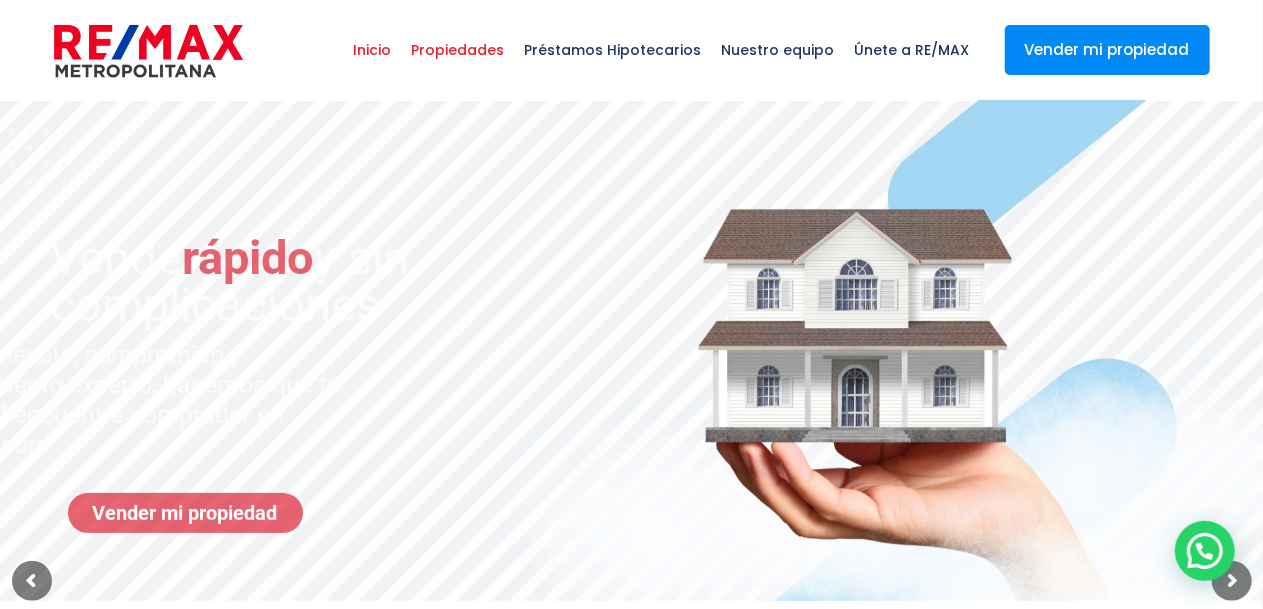 click on "Propiedades" at bounding box center (458, 50) 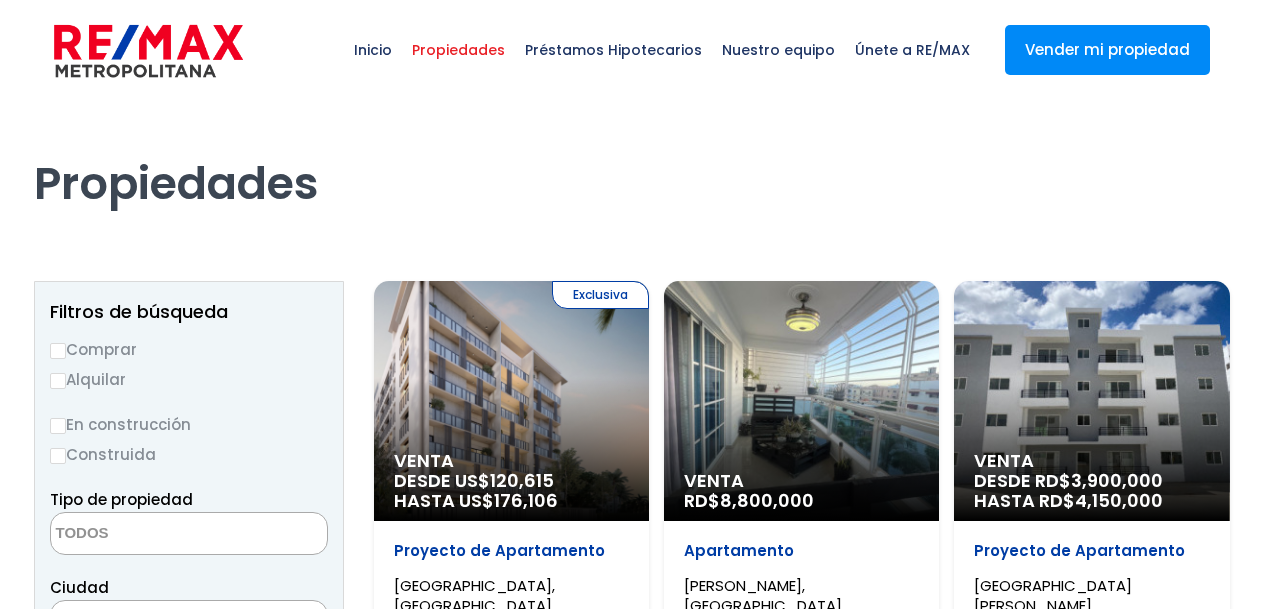 select 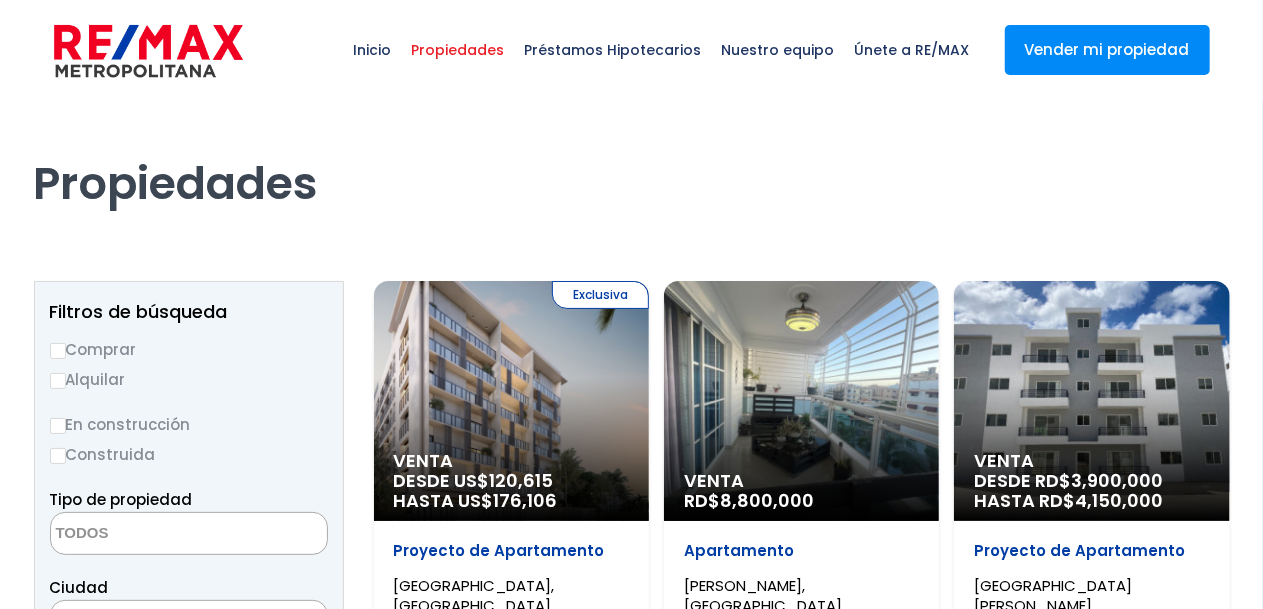 scroll, scrollTop: 0, scrollLeft: 0, axis: both 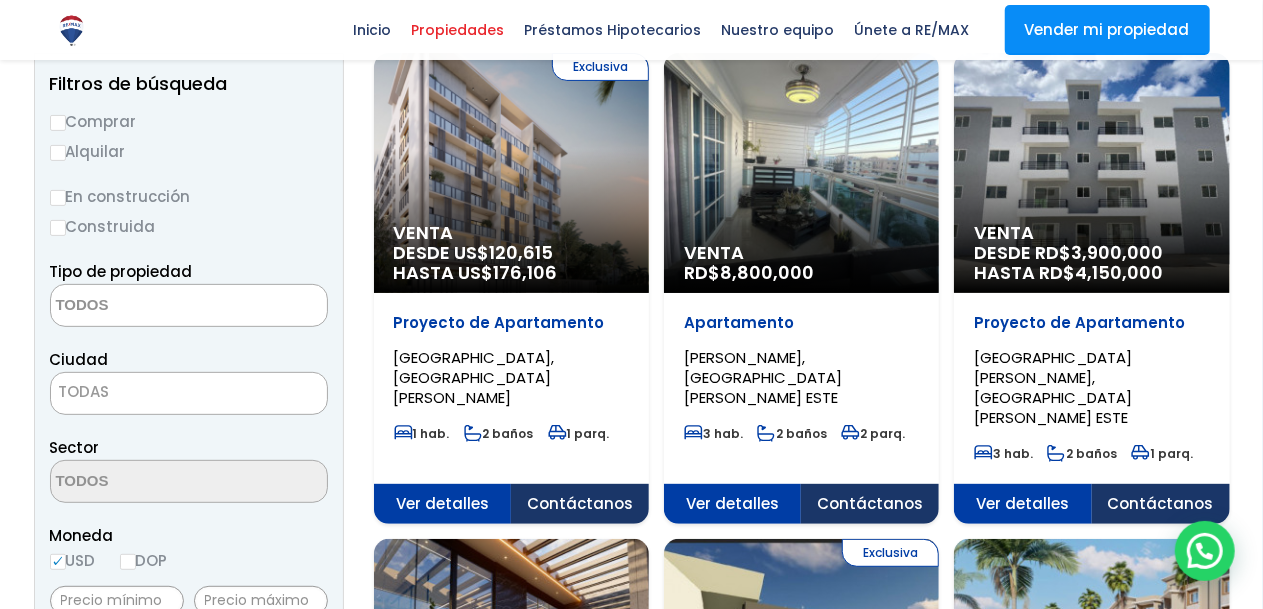 click at bounding box center [0, 0] 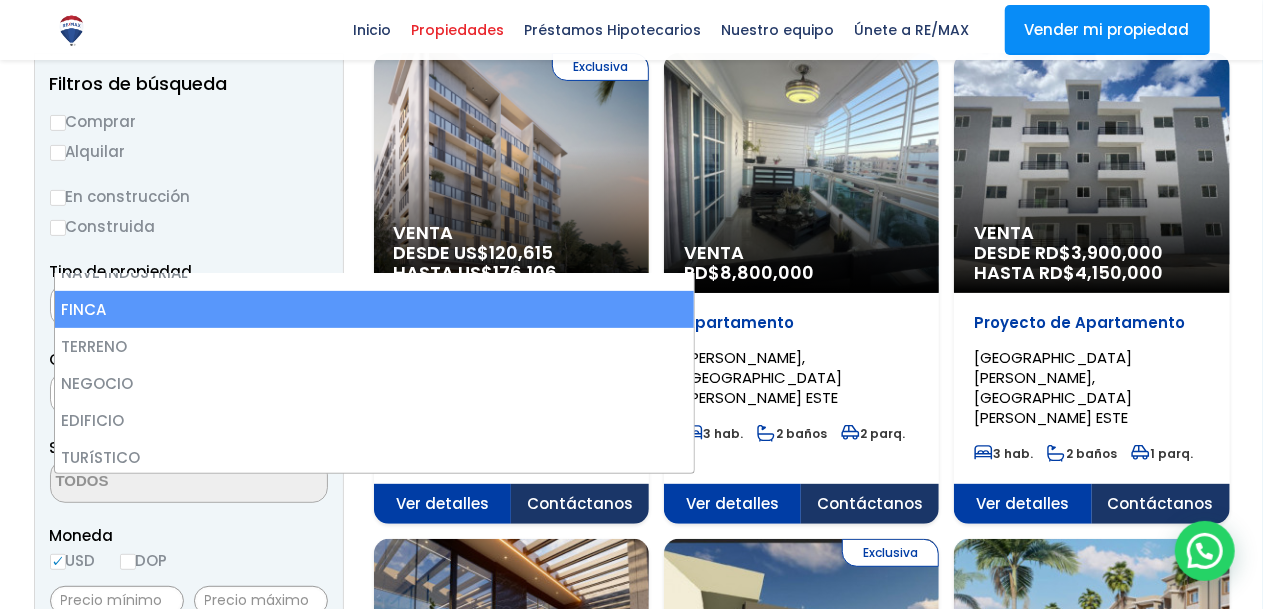scroll, scrollTop: 166, scrollLeft: 0, axis: vertical 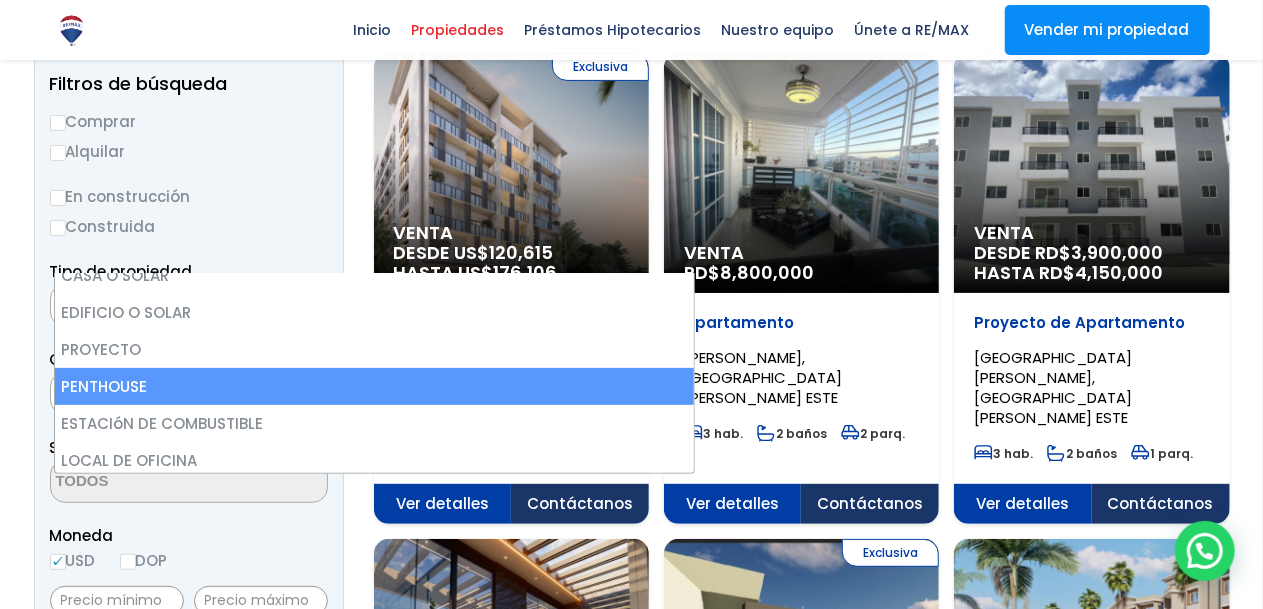 select on "penthouse" 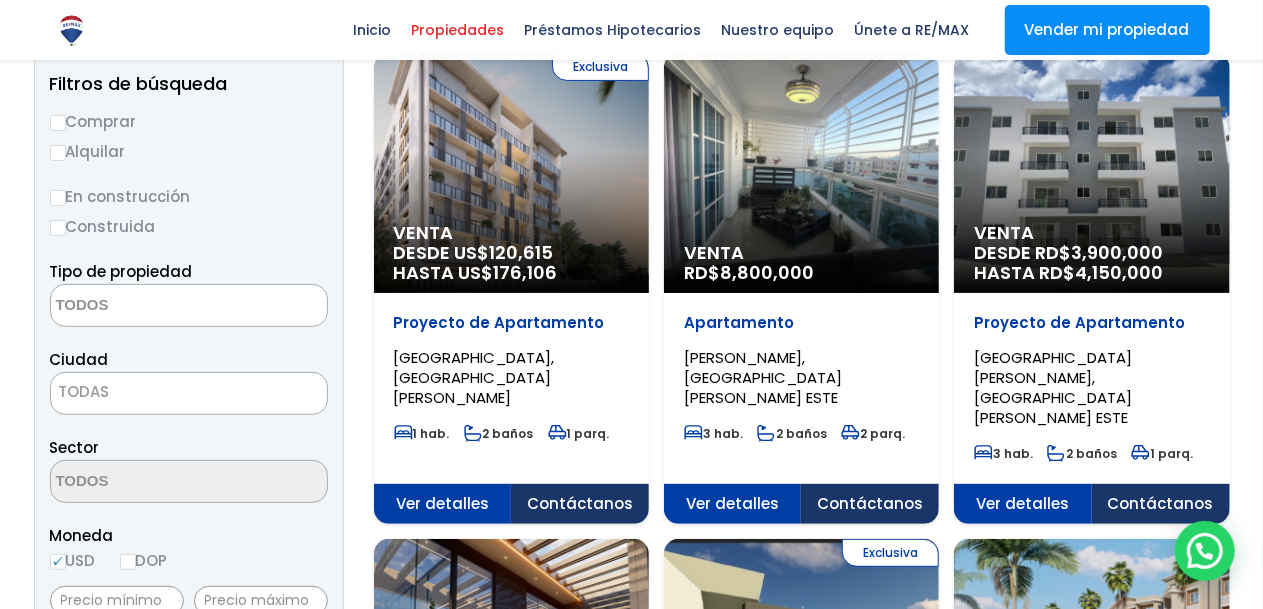 scroll, scrollTop: 294, scrollLeft: 0, axis: vertical 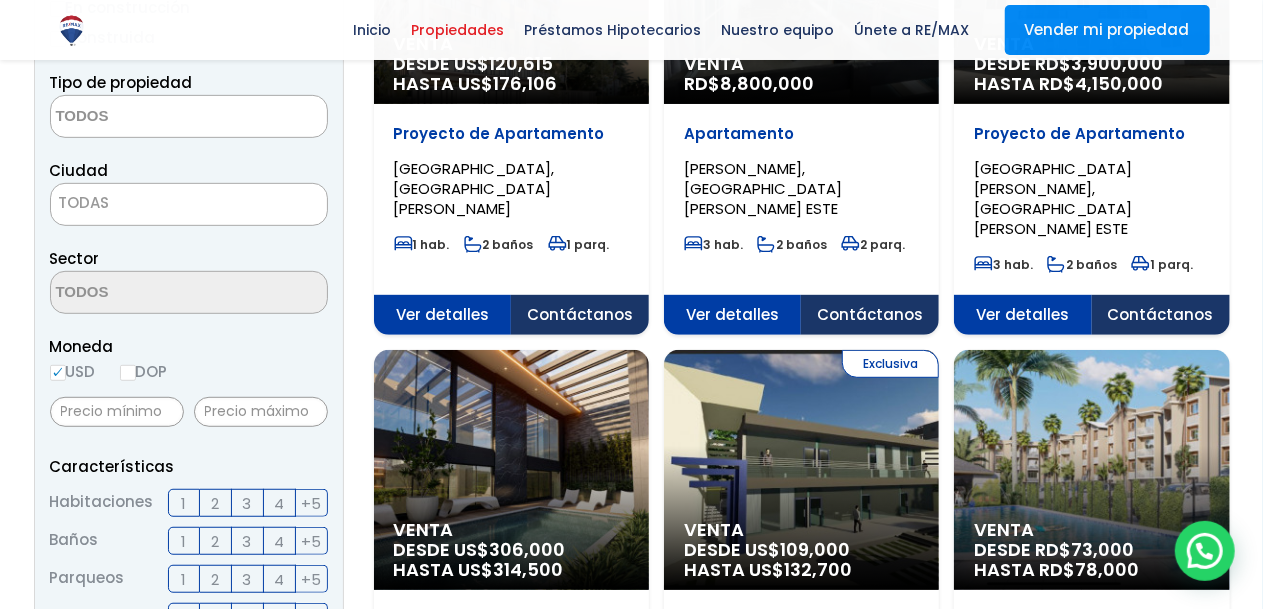 click on "Buscar" at bounding box center (0, 0) 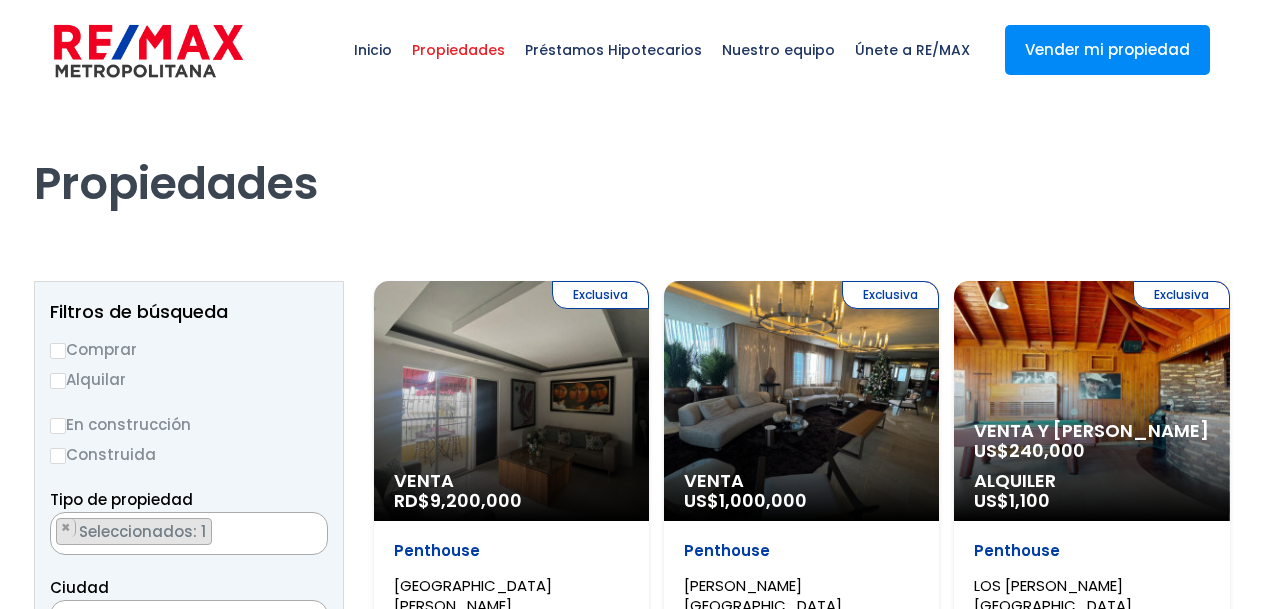 select on "1" 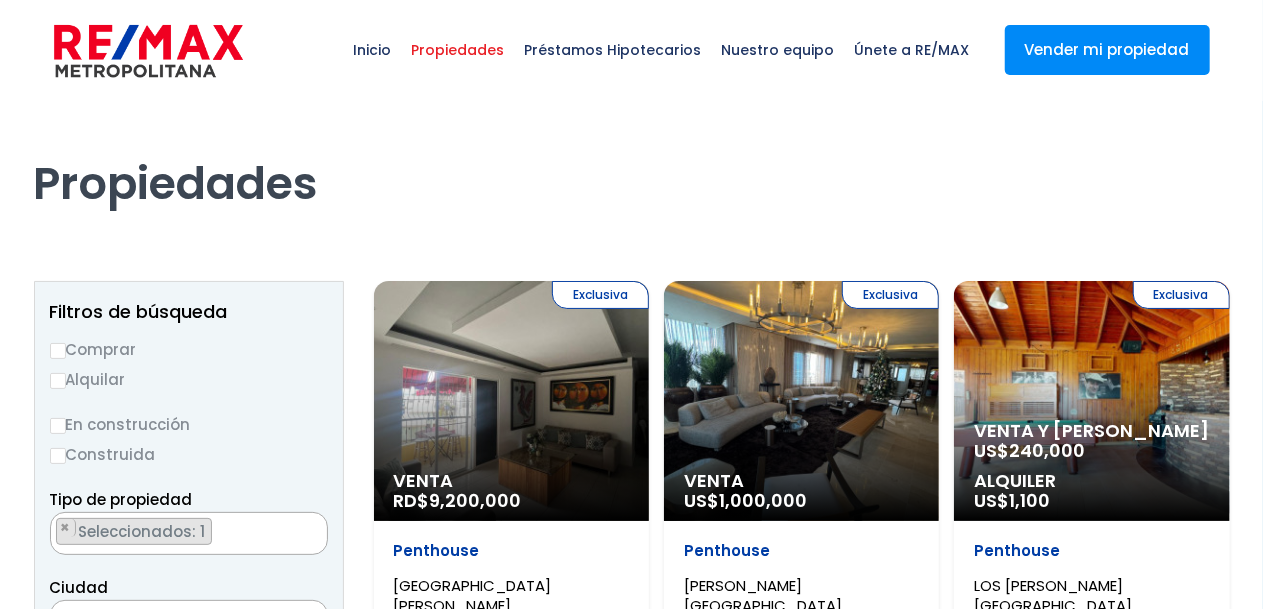 scroll, scrollTop: 300, scrollLeft: 0, axis: vertical 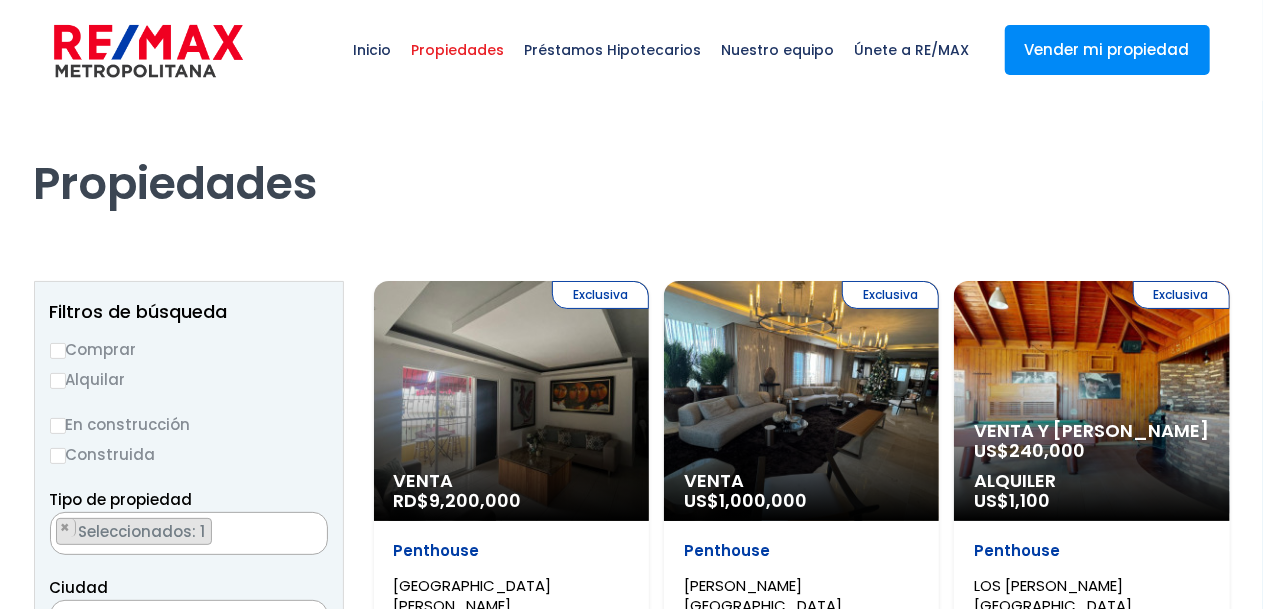 select 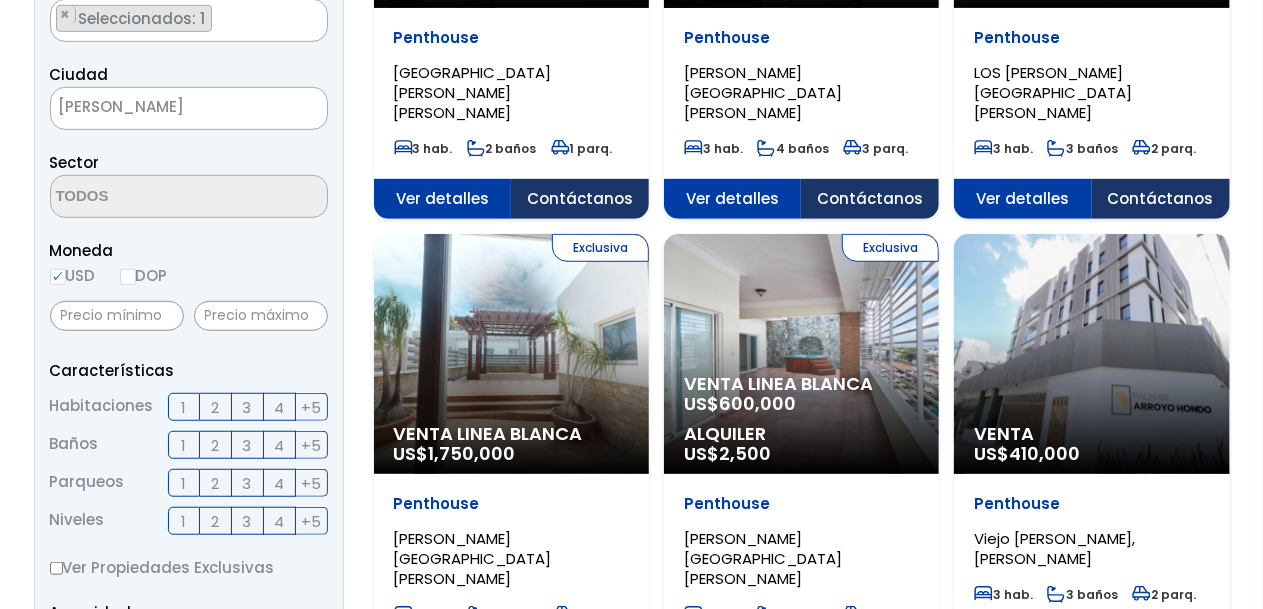 select 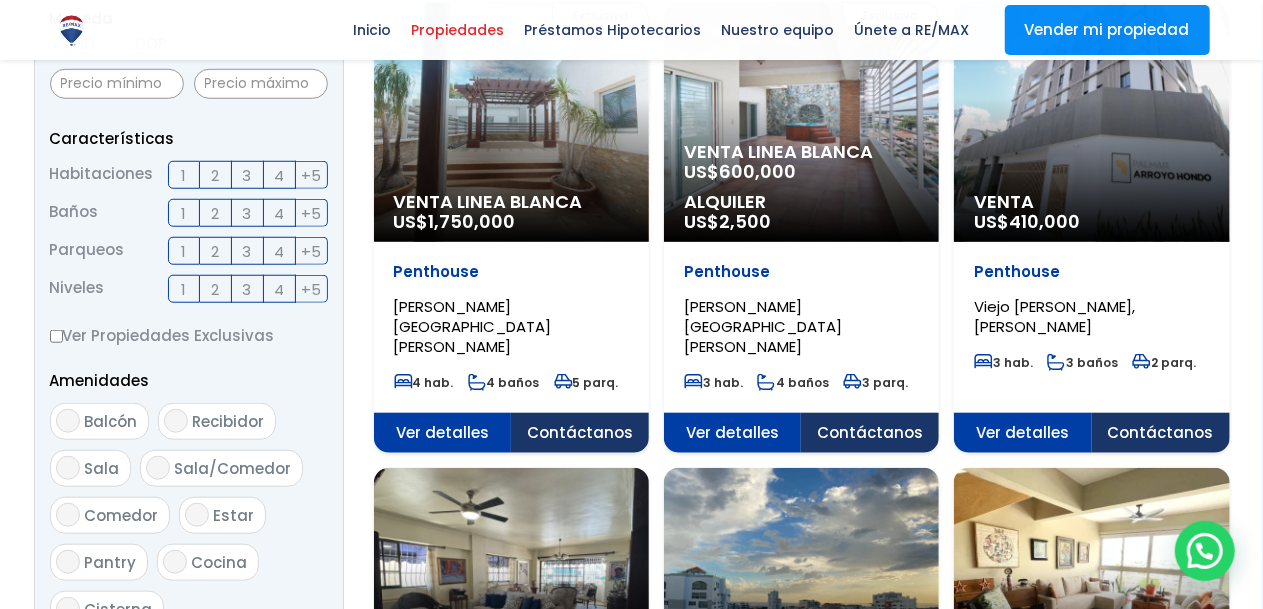 scroll, scrollTop: 790, scrollLeft: 0, axis: vertical 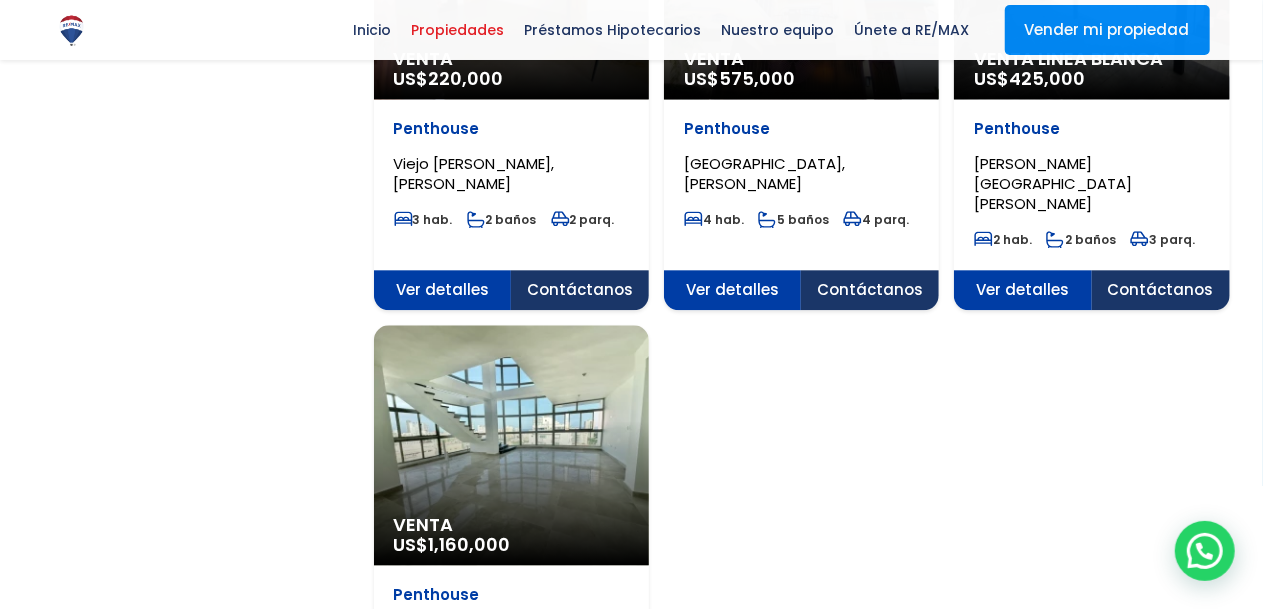 click on "Exclusiva
Venta Linea [PERSON_NAME]
US$  600,000
Alquiler
US$  2,500" at bounding box center [511, -1910] 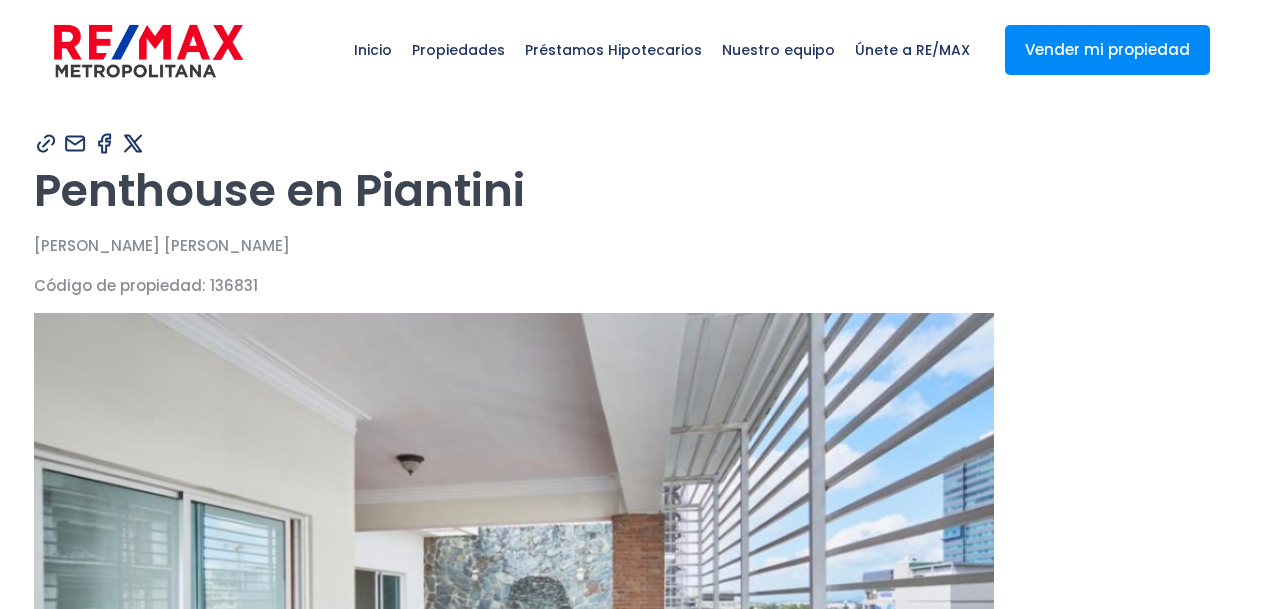 scroll, scrollTop: 0, scrollLeft: 0, axis: both 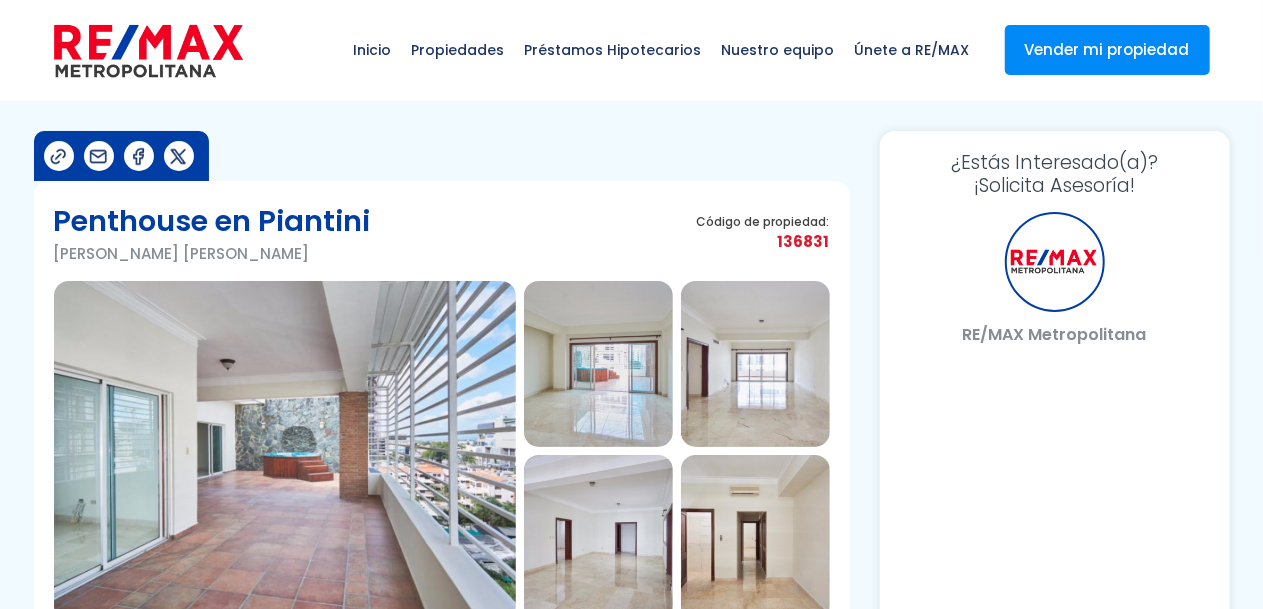 select on "DO" 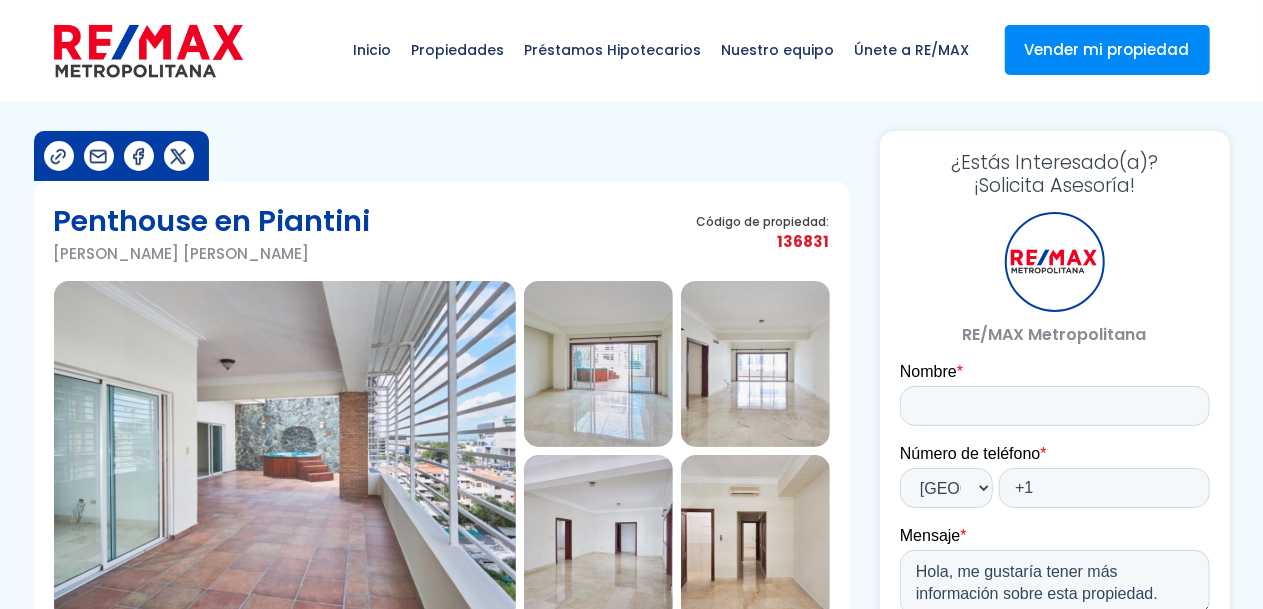 scroll, scrollTop: 0, scrollLeft: 0, axis: both 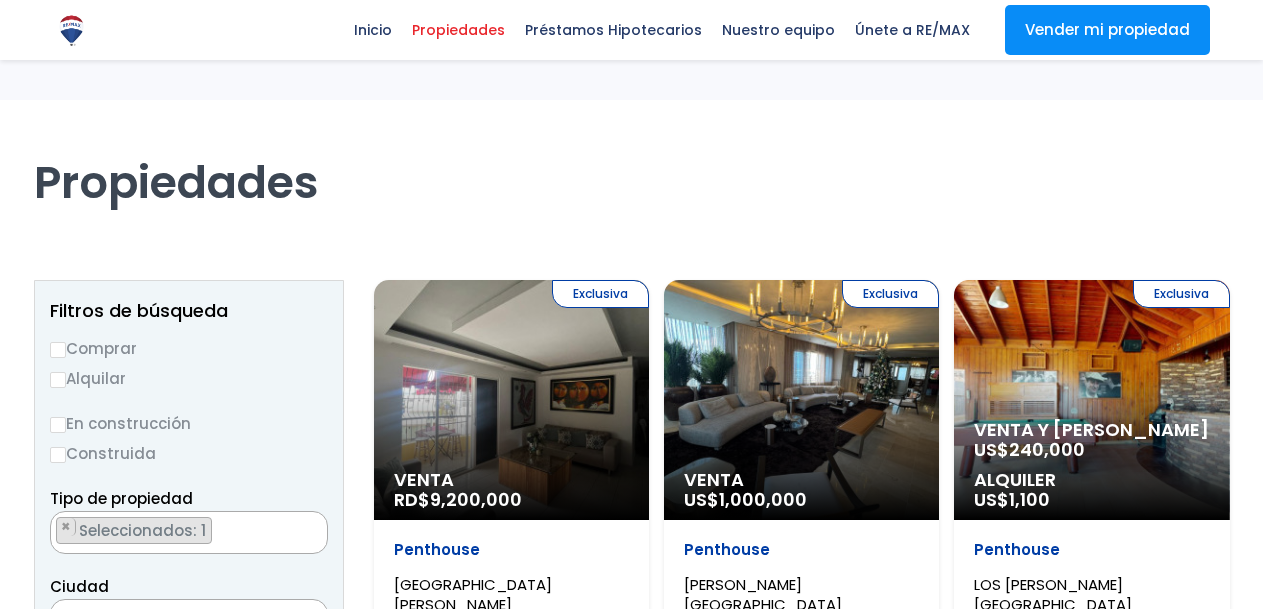 select on "1" 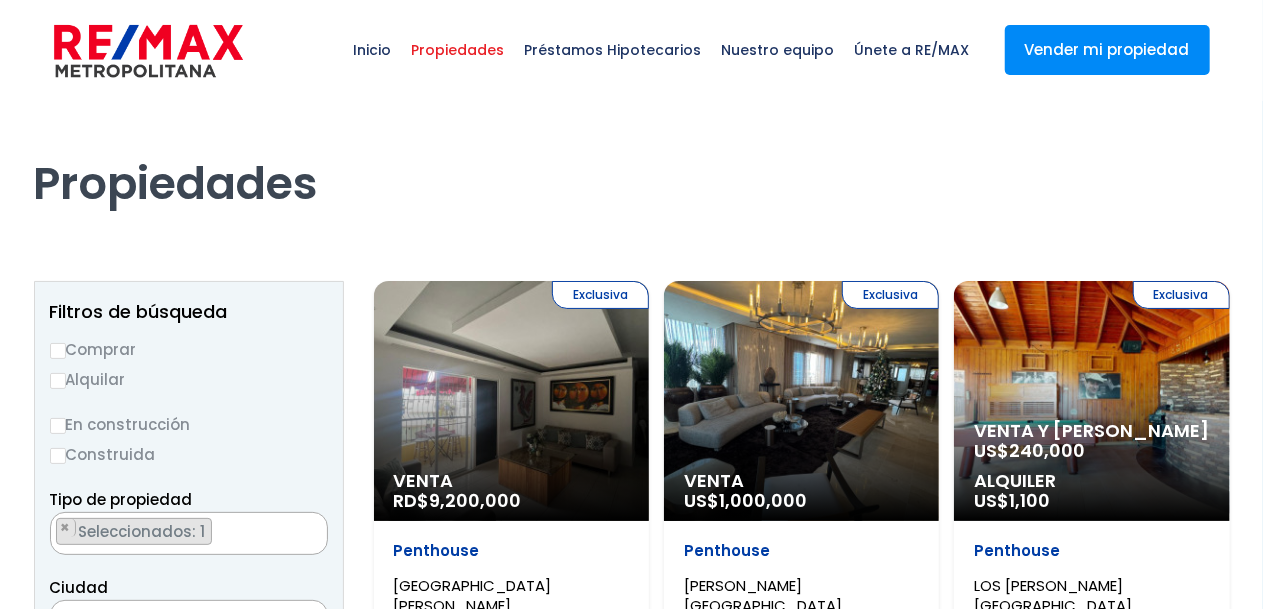 scroll, scrollTop: 300, scrollLeft: 0, axis: vertical 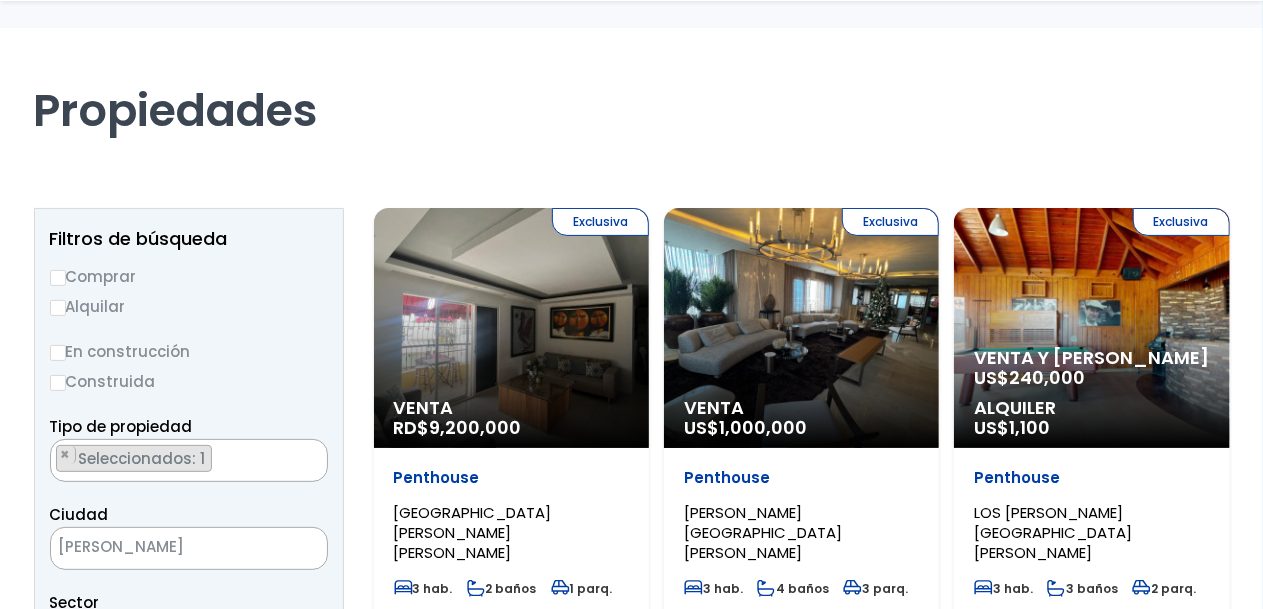 select 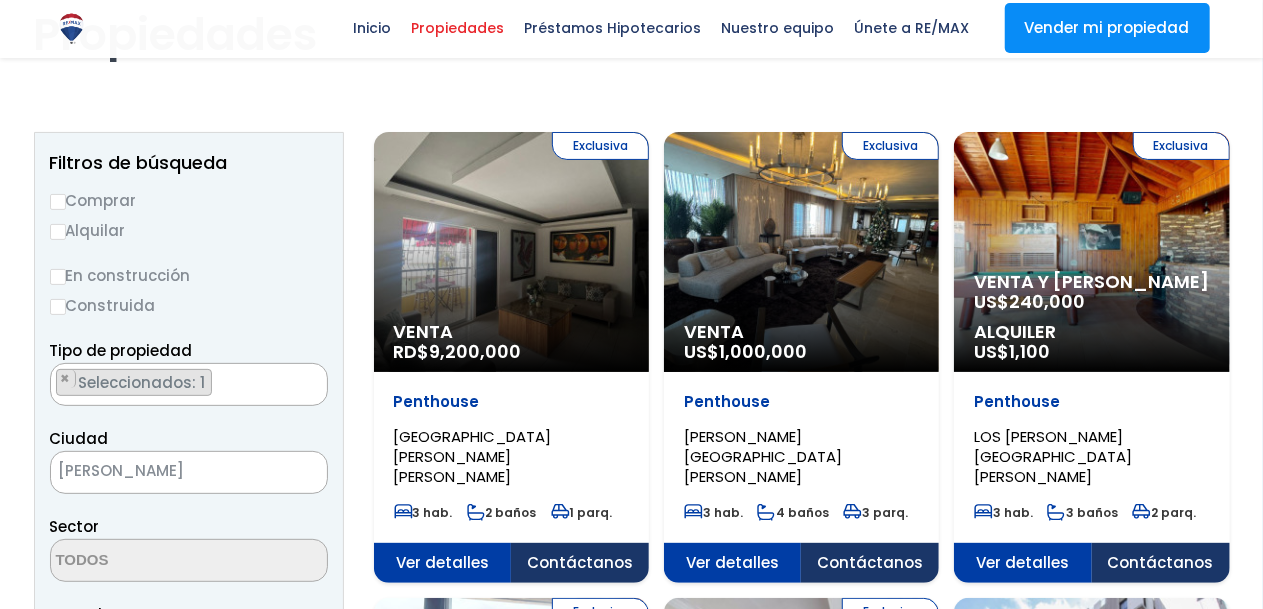 scroll, scrollTop: 152, scrollLeft: 0, axis: vertical 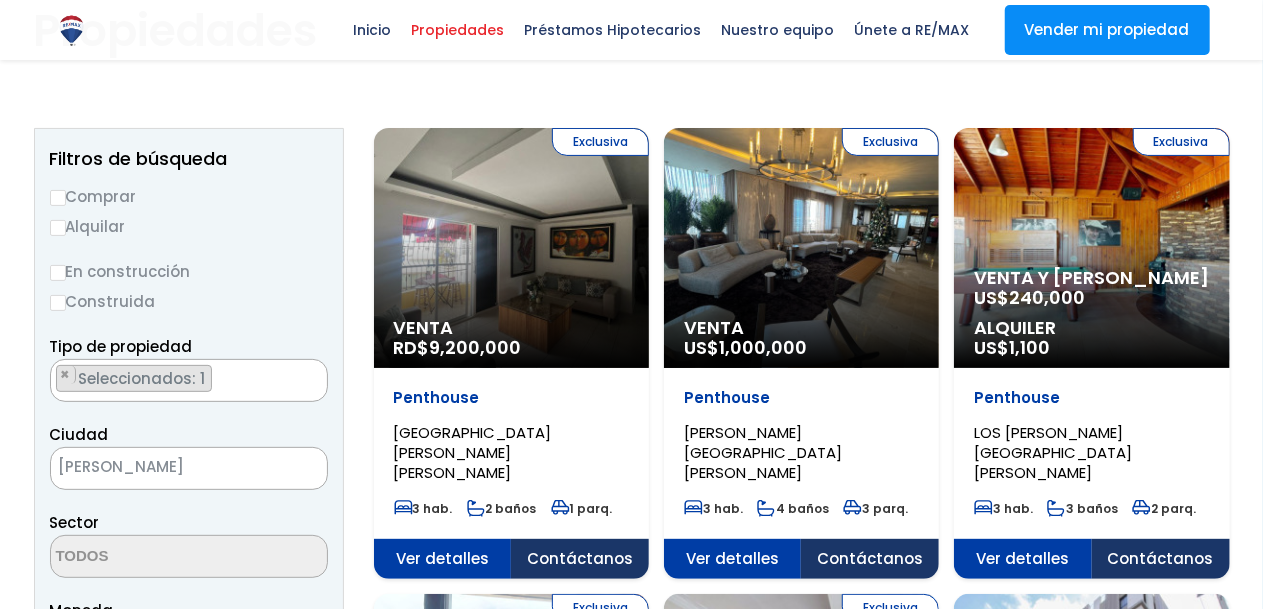 select 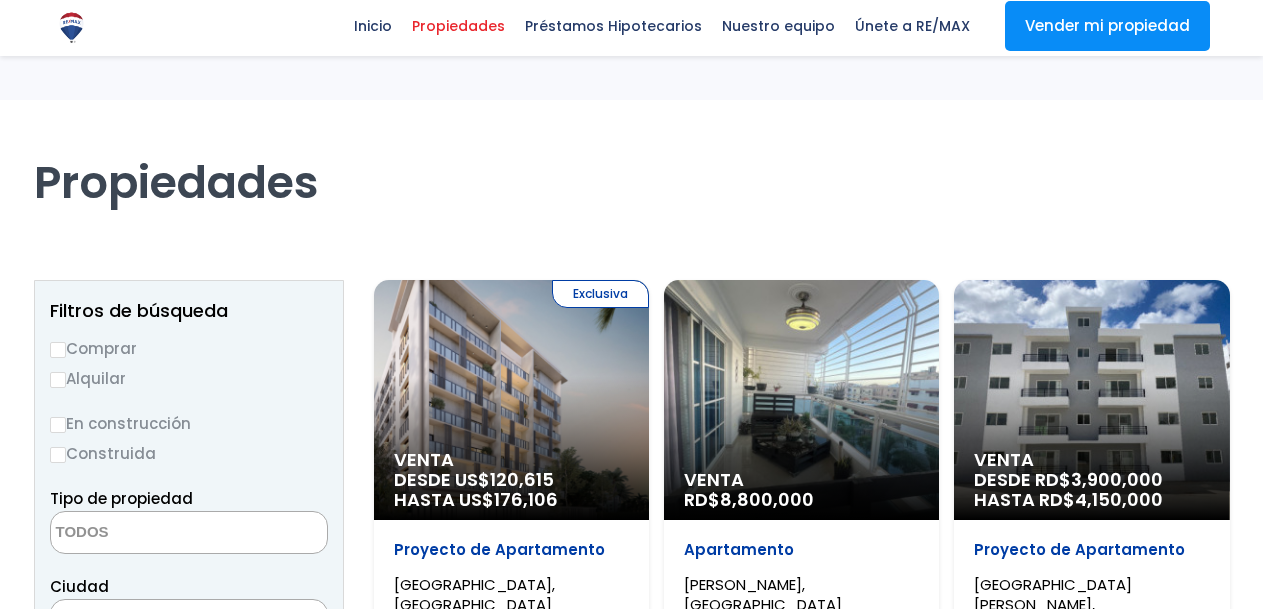 select on "penthouse" 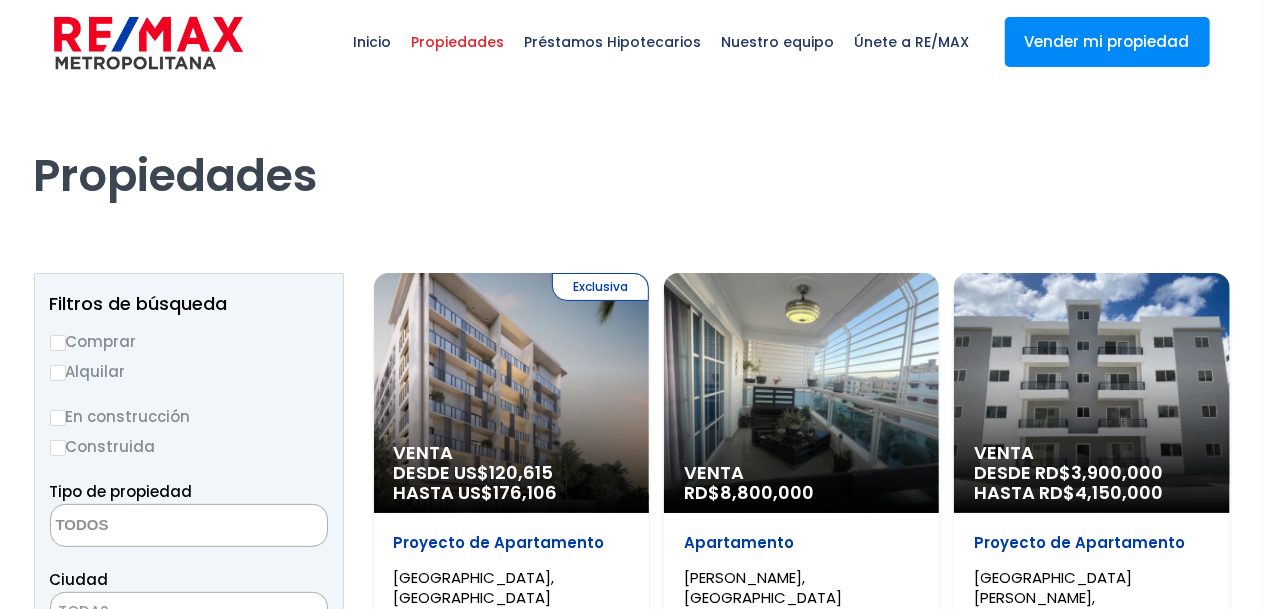scroll, scrollTop: 0, scrollLeft: 0, axis: both 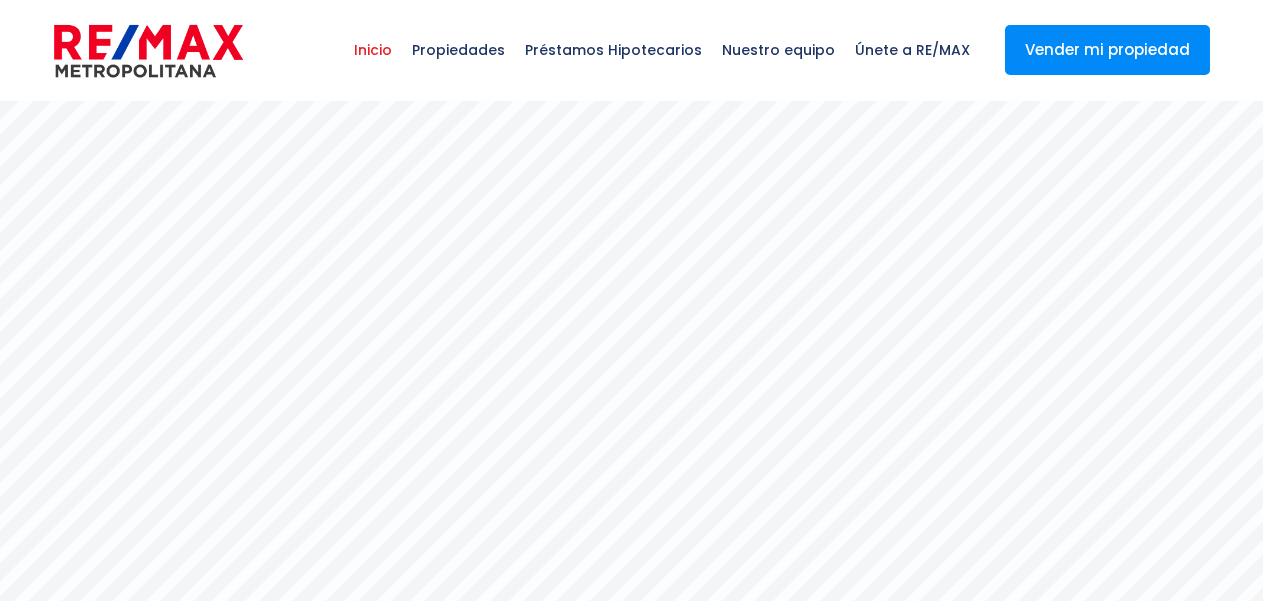 select 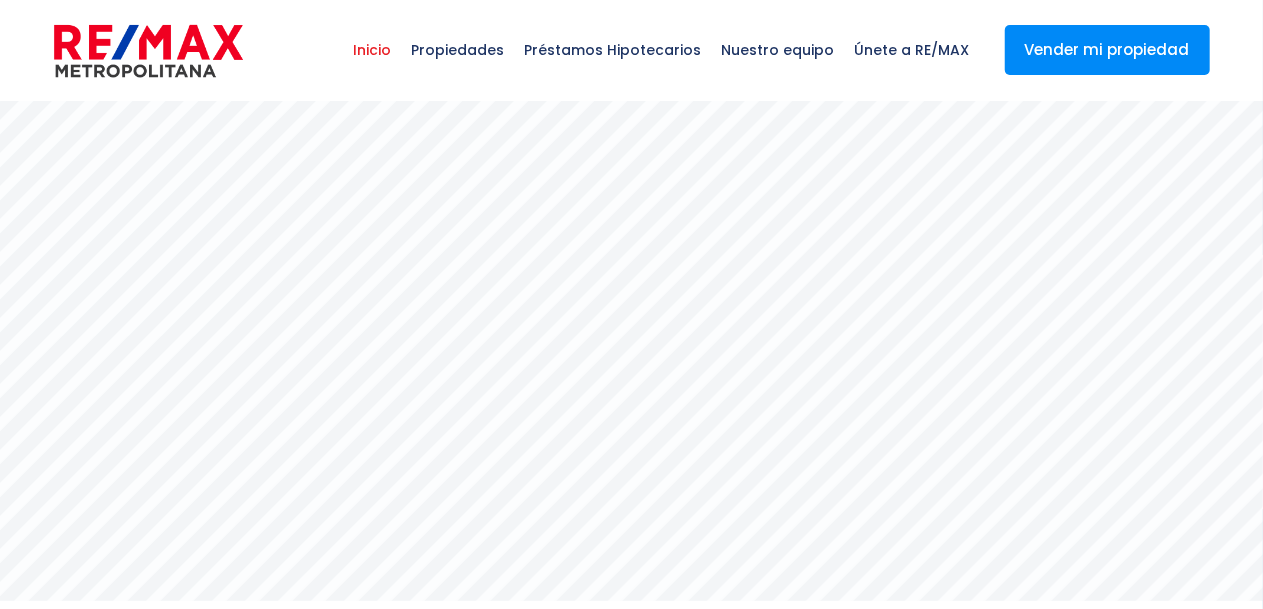 scroll, scrollTop: 0, scrollLeft: 0, axis: both 